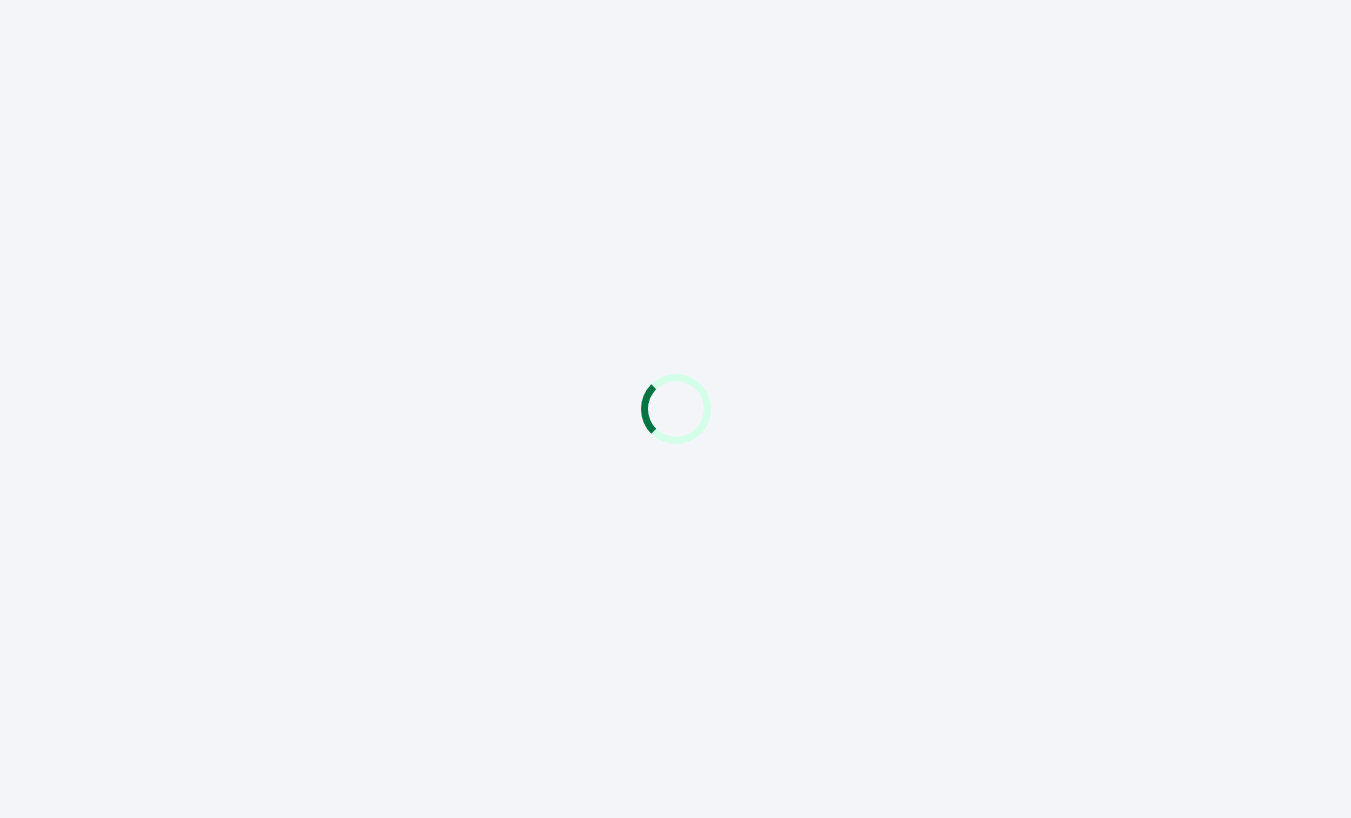 scroll, scrollTop: 0, scrollLeft: 0, axis: both 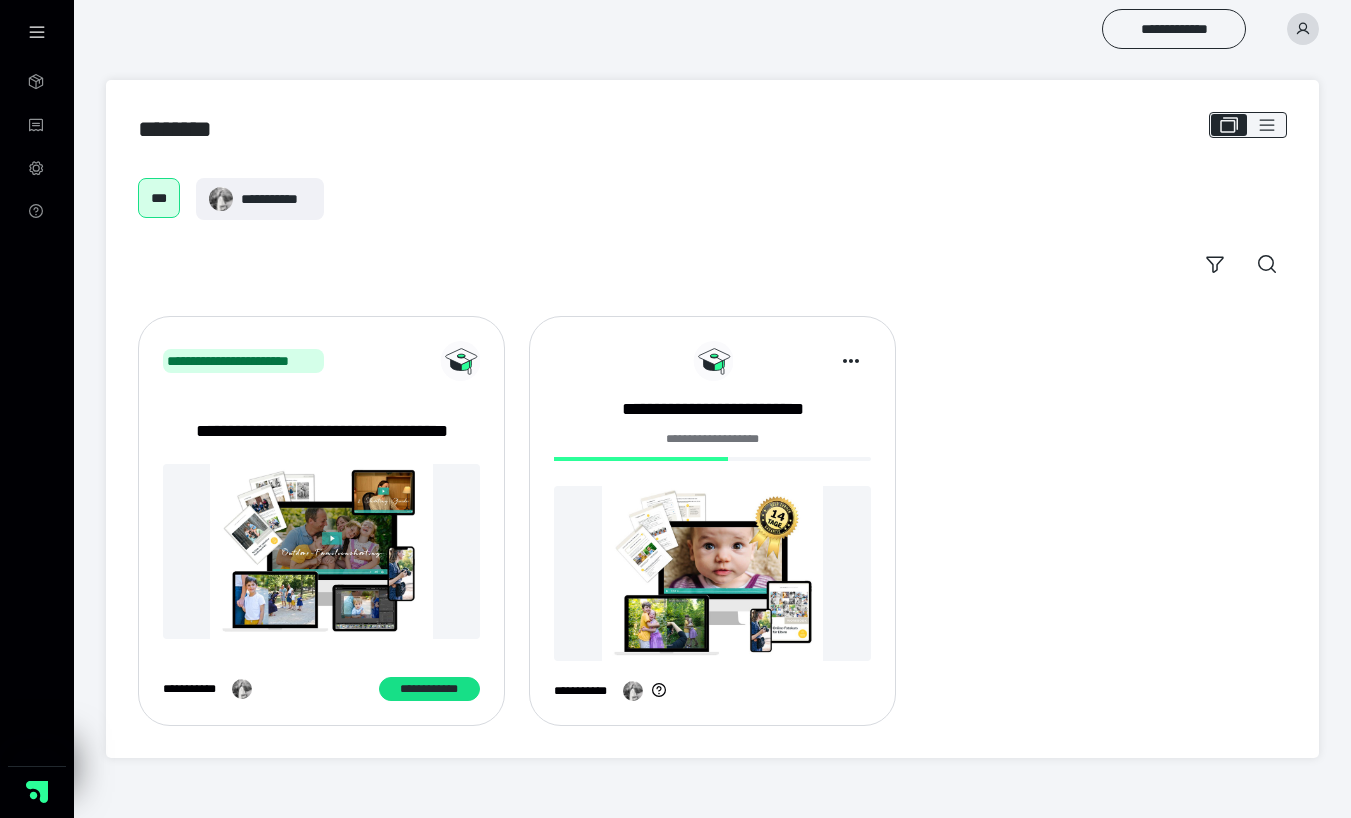 click on "**********" at bounding box center [712, 450] 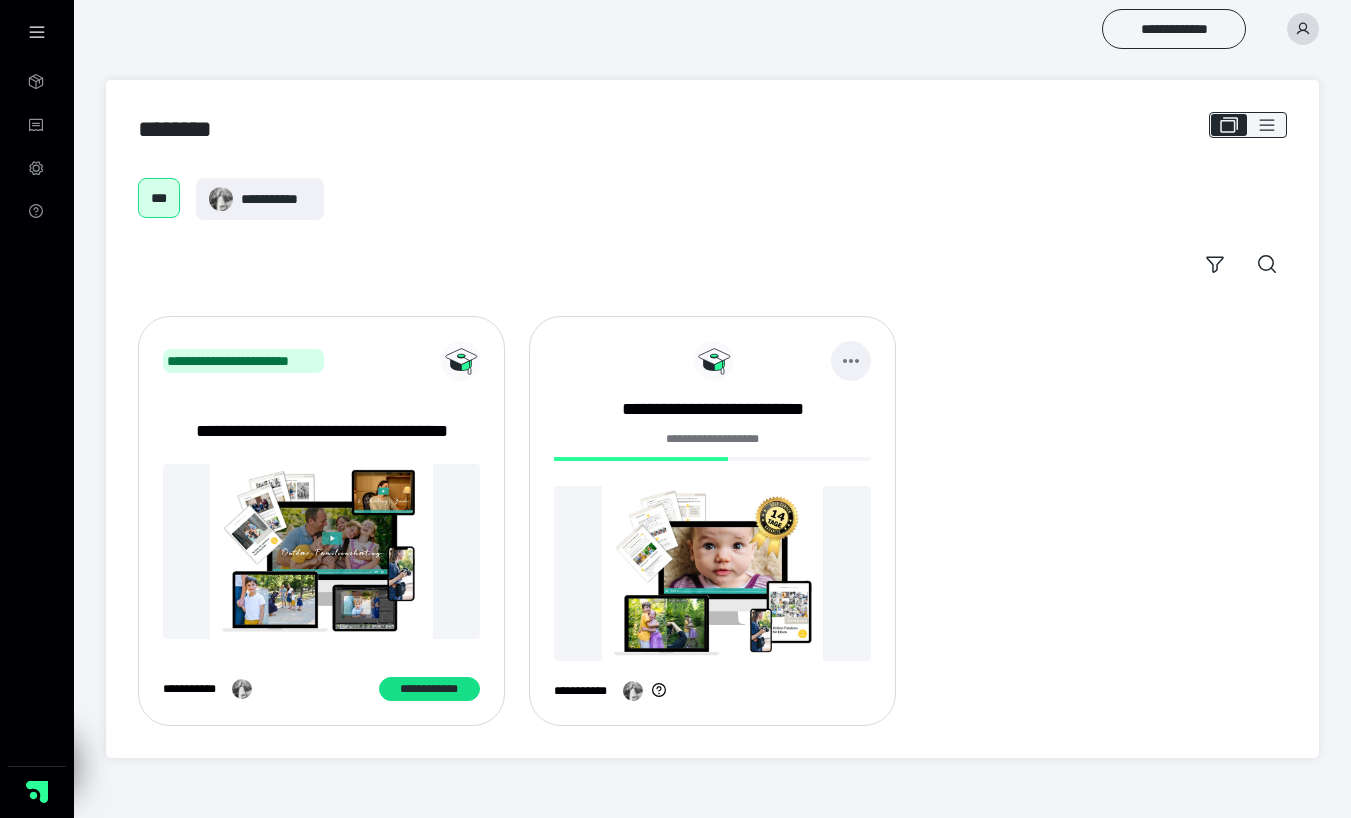click 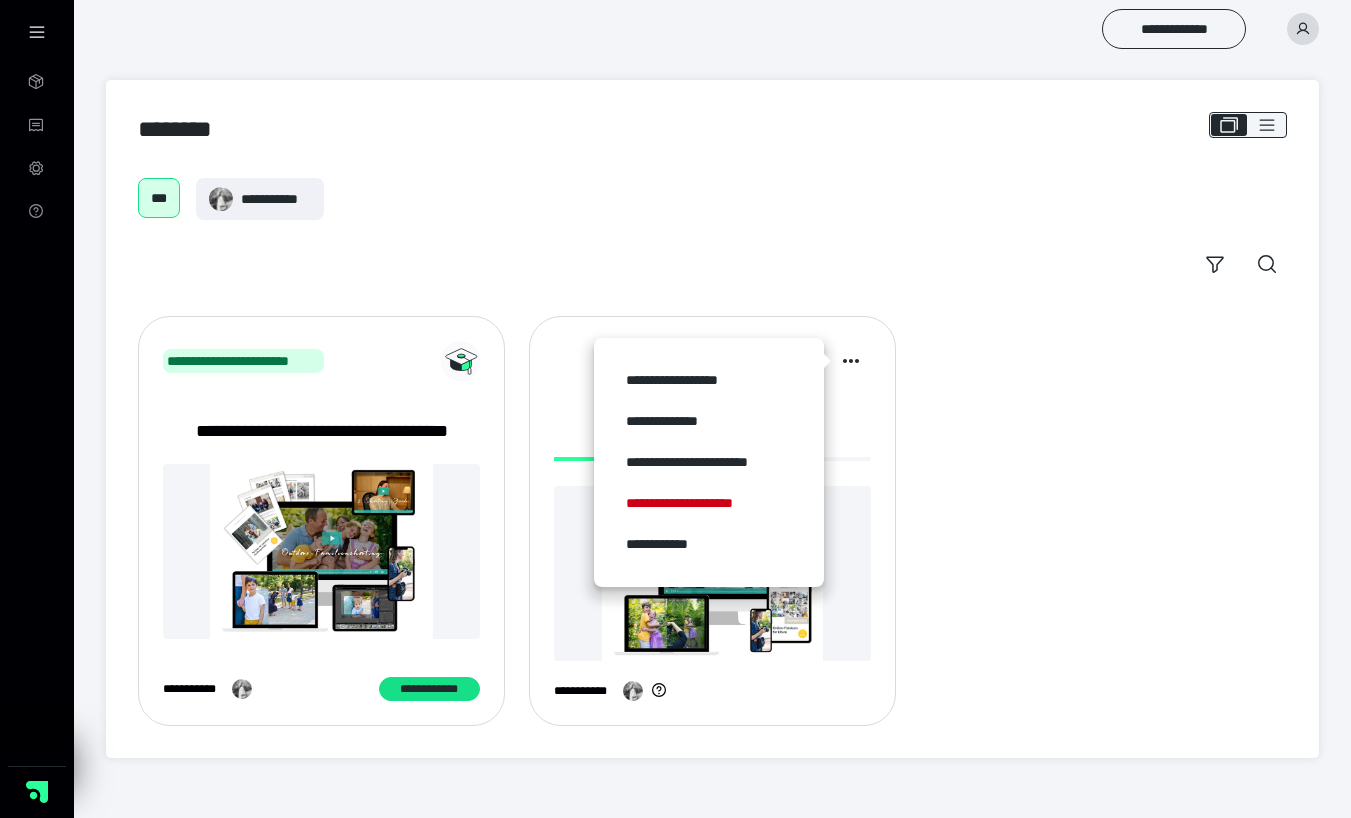 click on "**********" at bounding box center (712, 521) 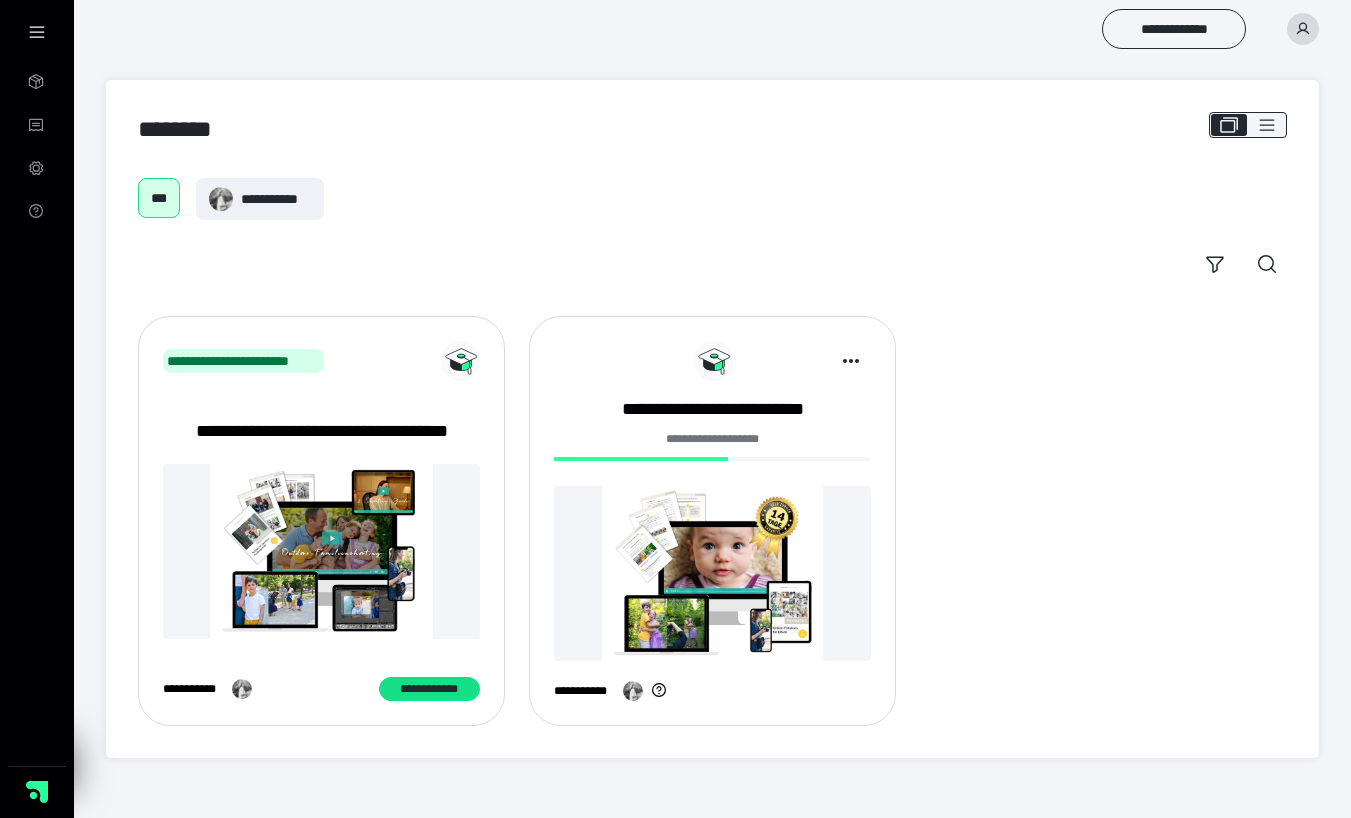 click on "**********" at bounding box center (584, 691) 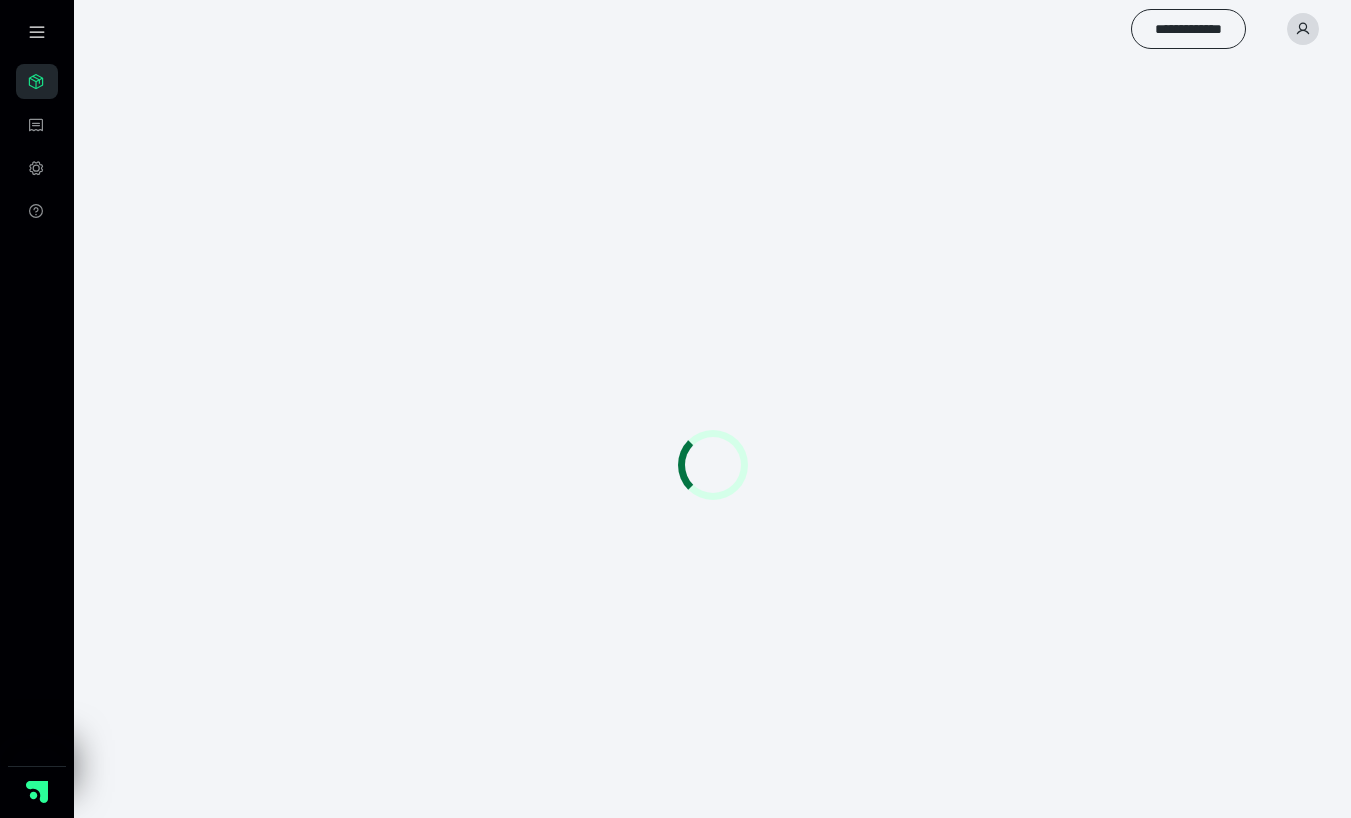 scroll, scrollTop: 0, scrollLeft: 0, axis: both 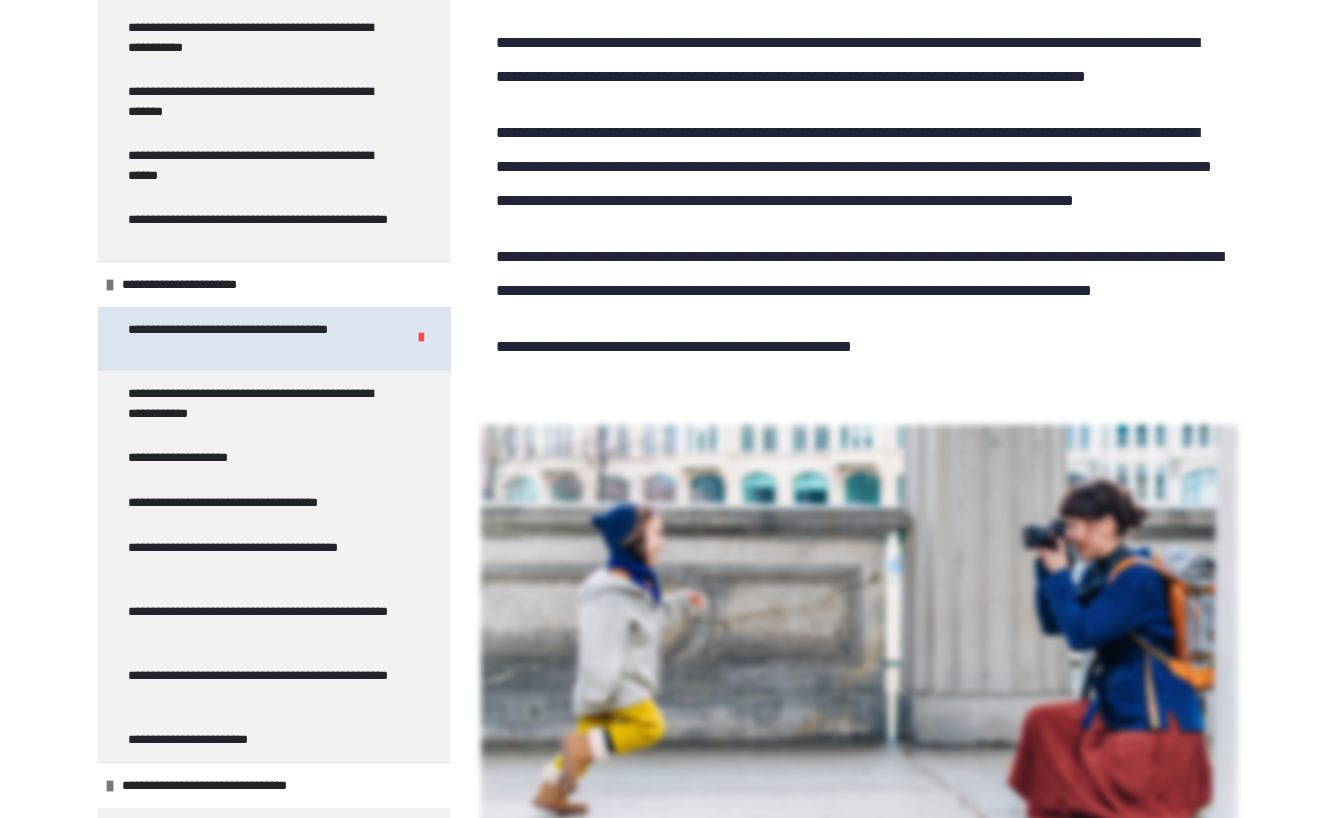 click on "**********" at bounding box center (251, 339) 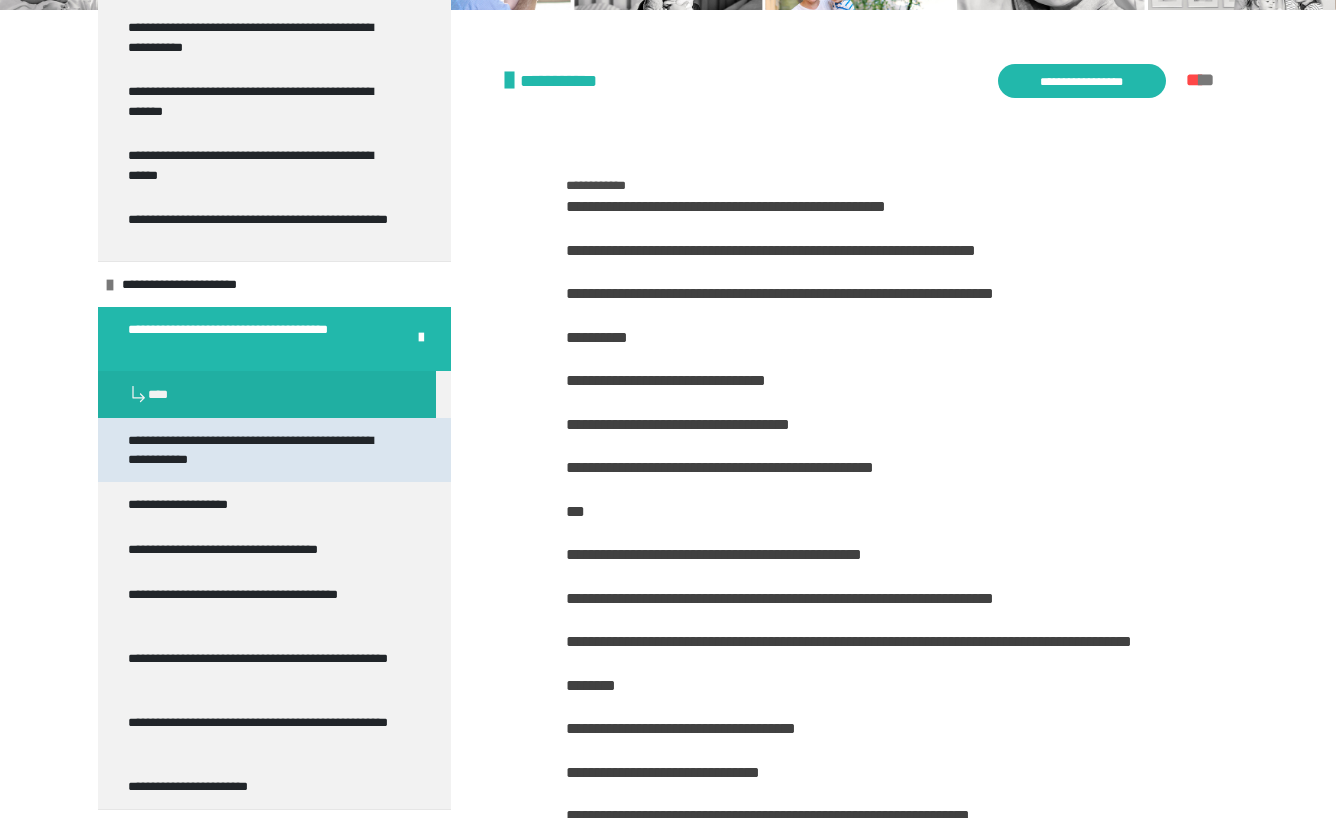 click on "**********" at bounding box center (259, 450) 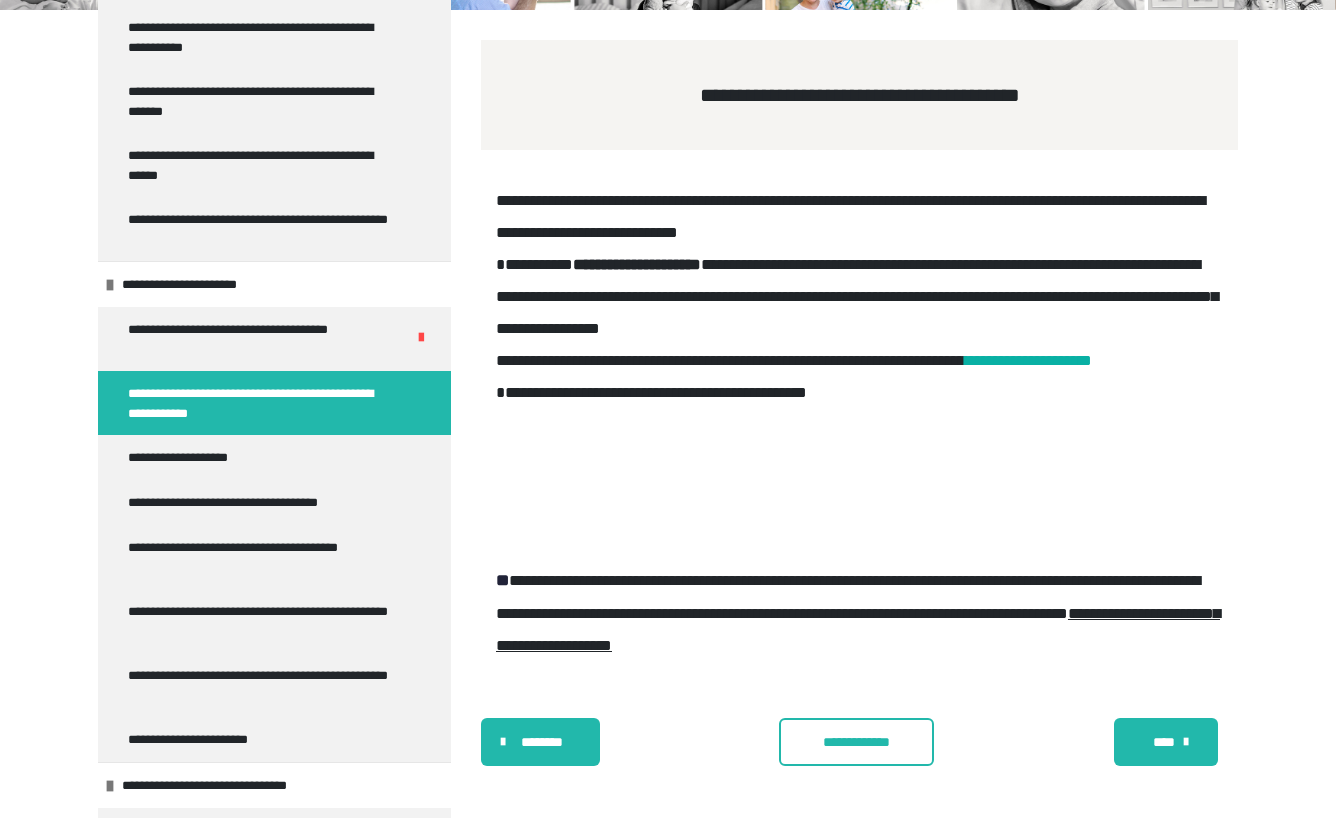 click on "**********" at bounding box center (856, 742) 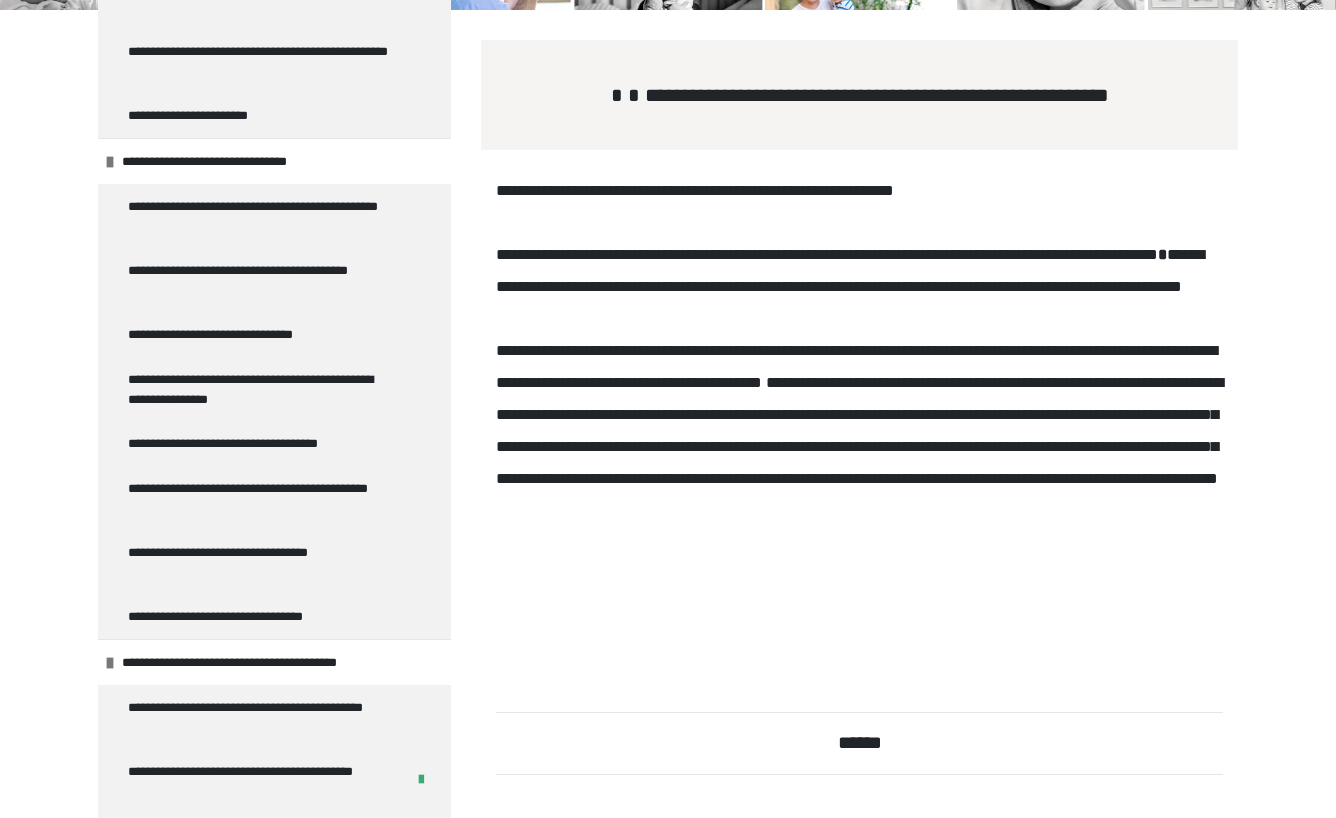 scroll, scrollTop: 3605, scrollLeft: 0, axis: vertical 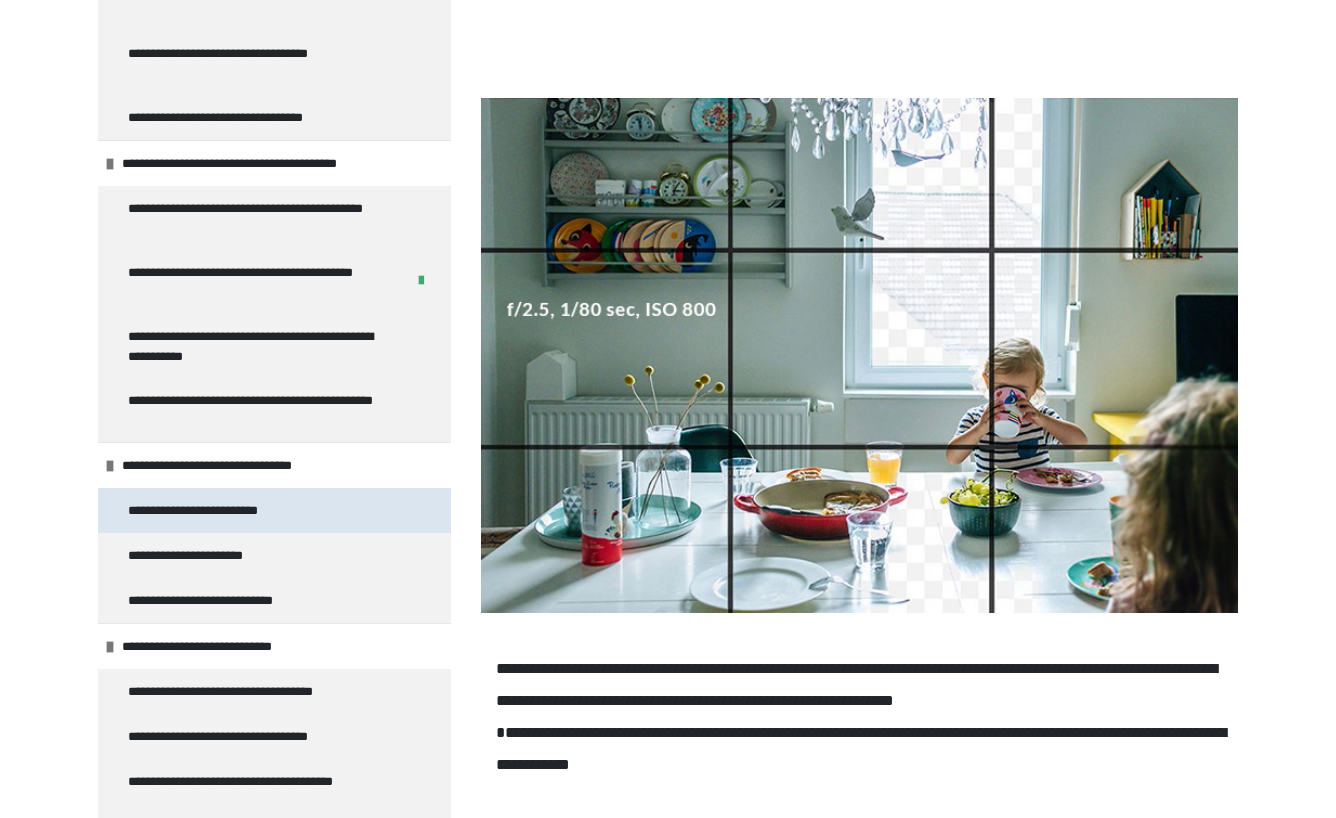click on "**********" at bounding box center [218, 510] 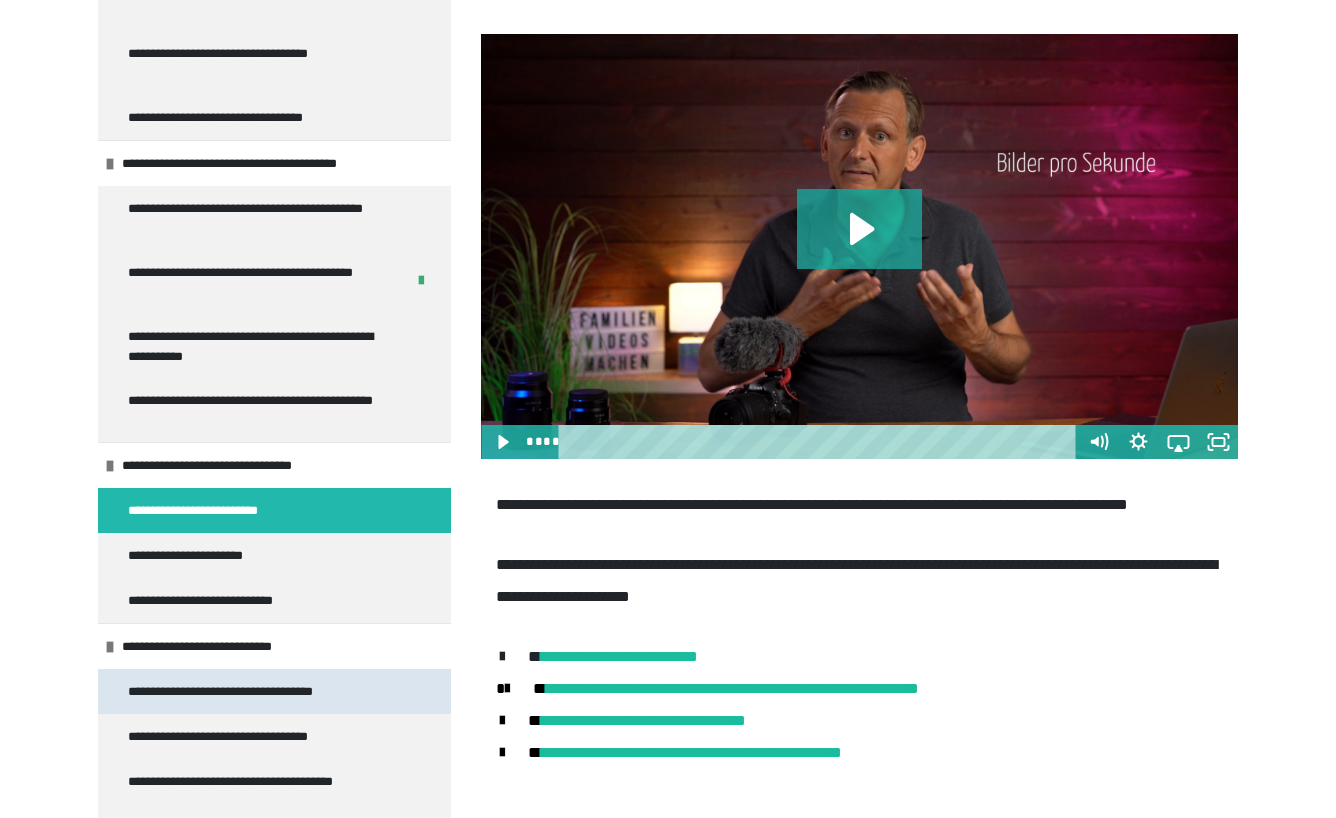 click on "**********" at bounding box center [251, 691] 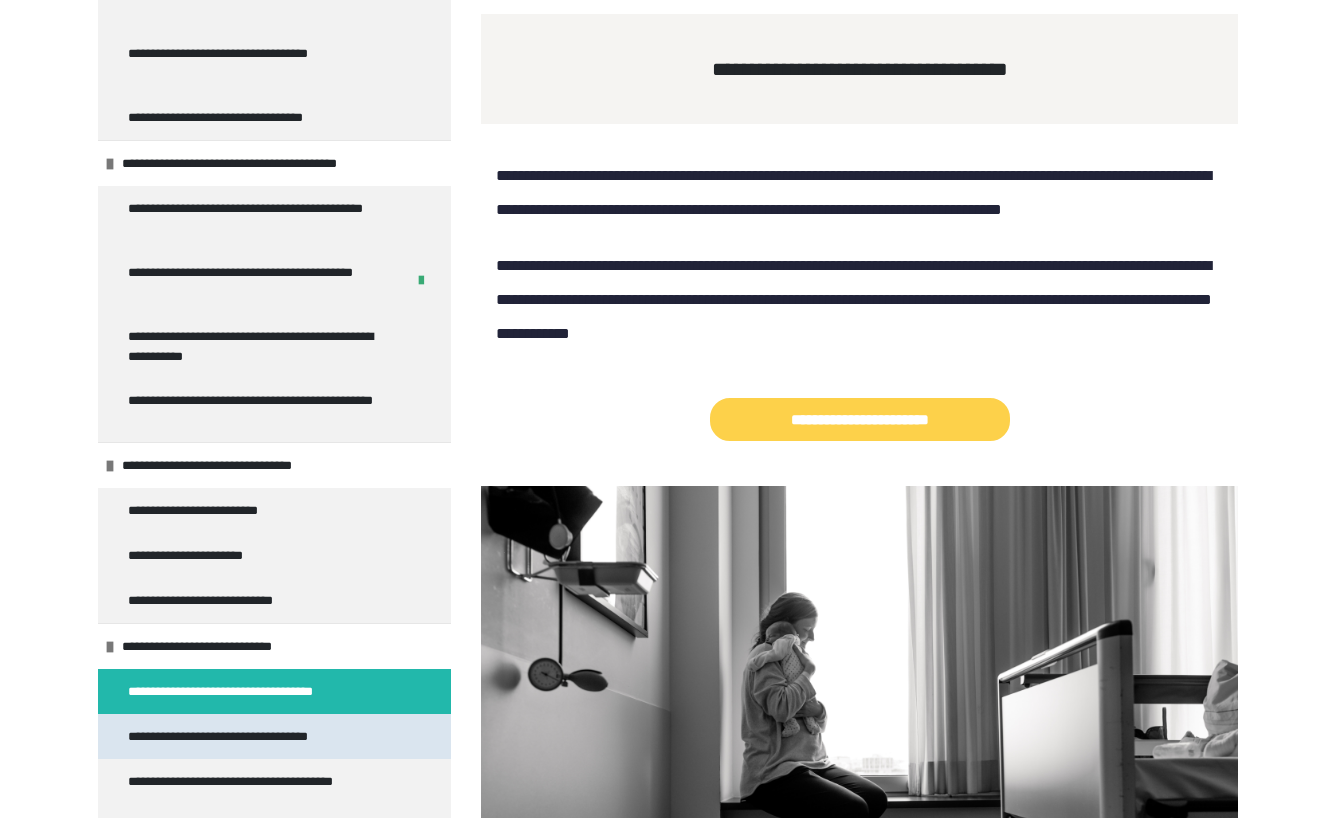 click on "**********" at bounding box center [249, 736] 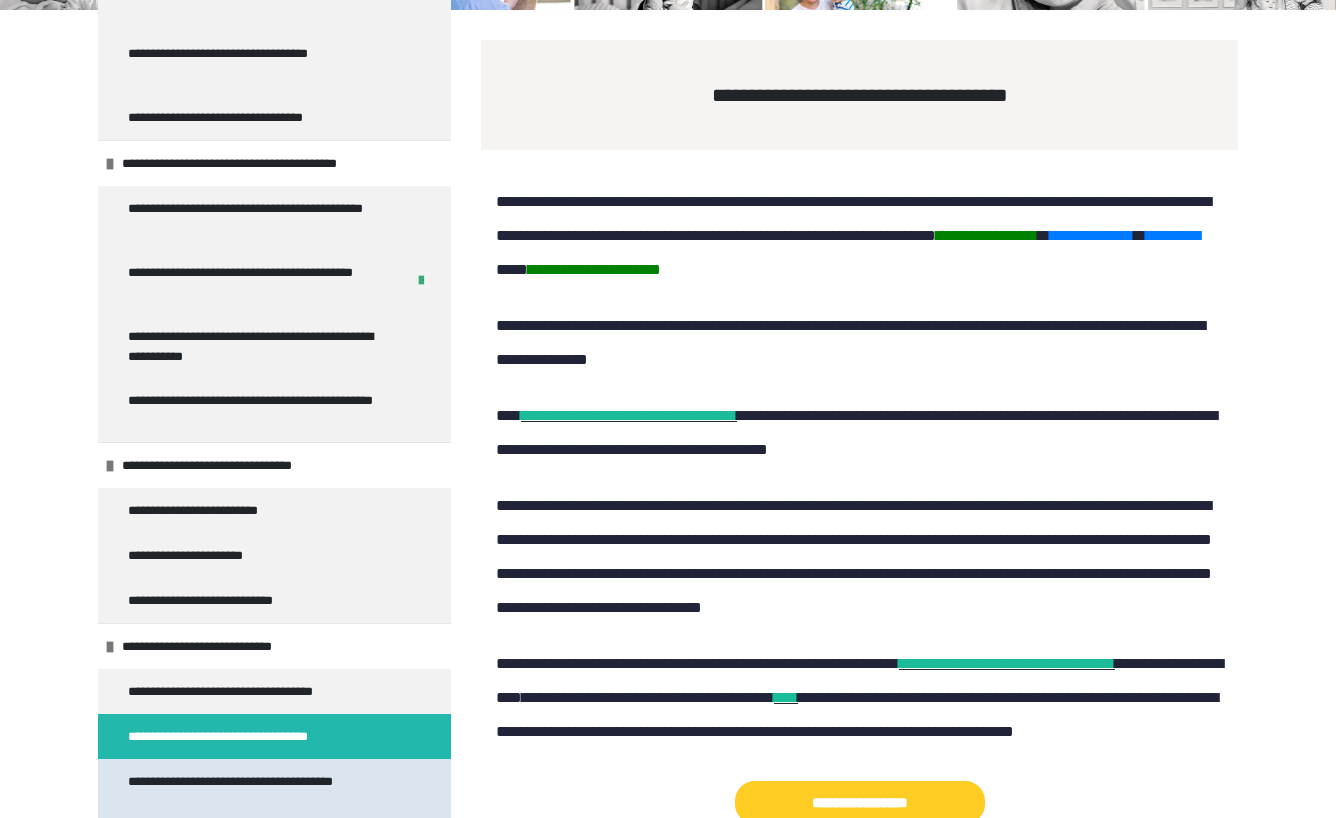 click on "**********" at bounding box center [259, 791] 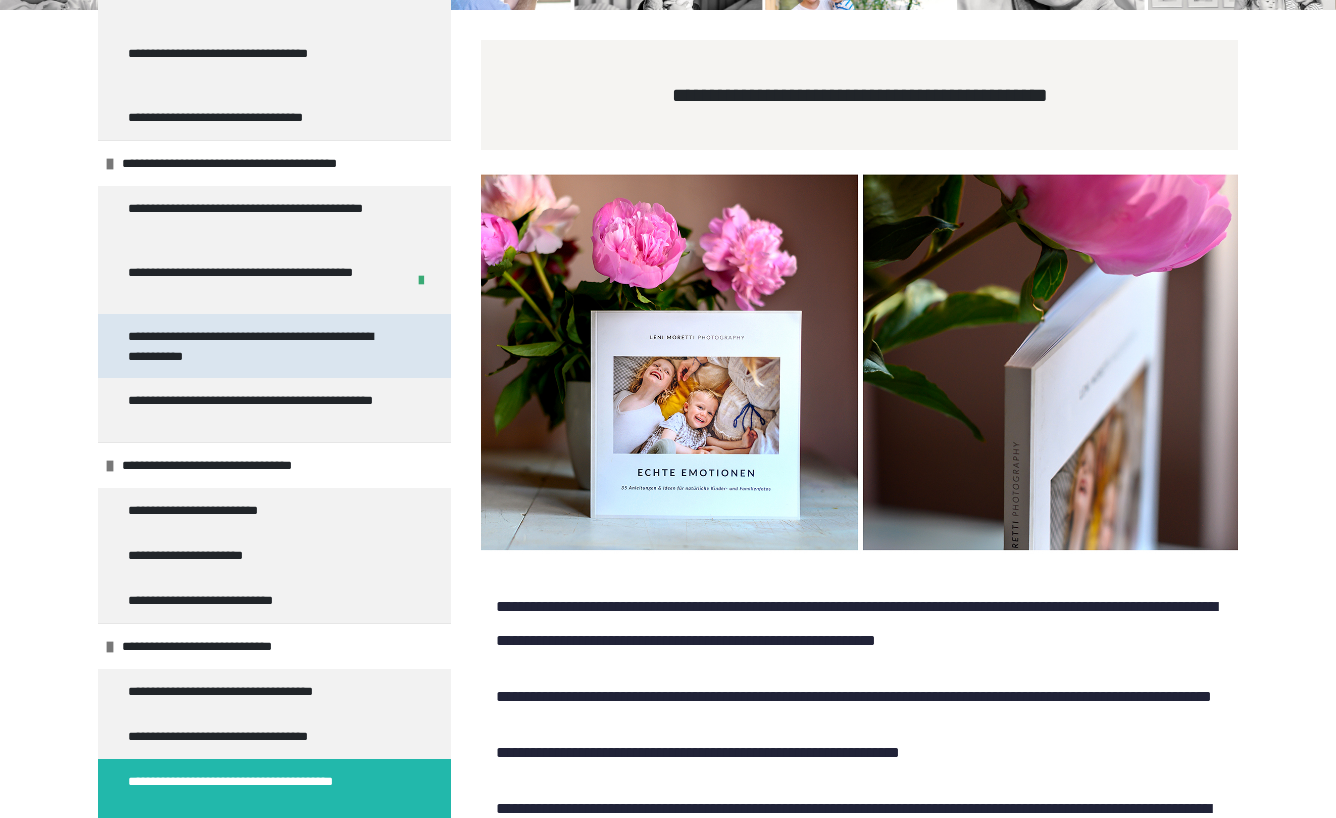 click on "**********" at bounding box center [259, 346] 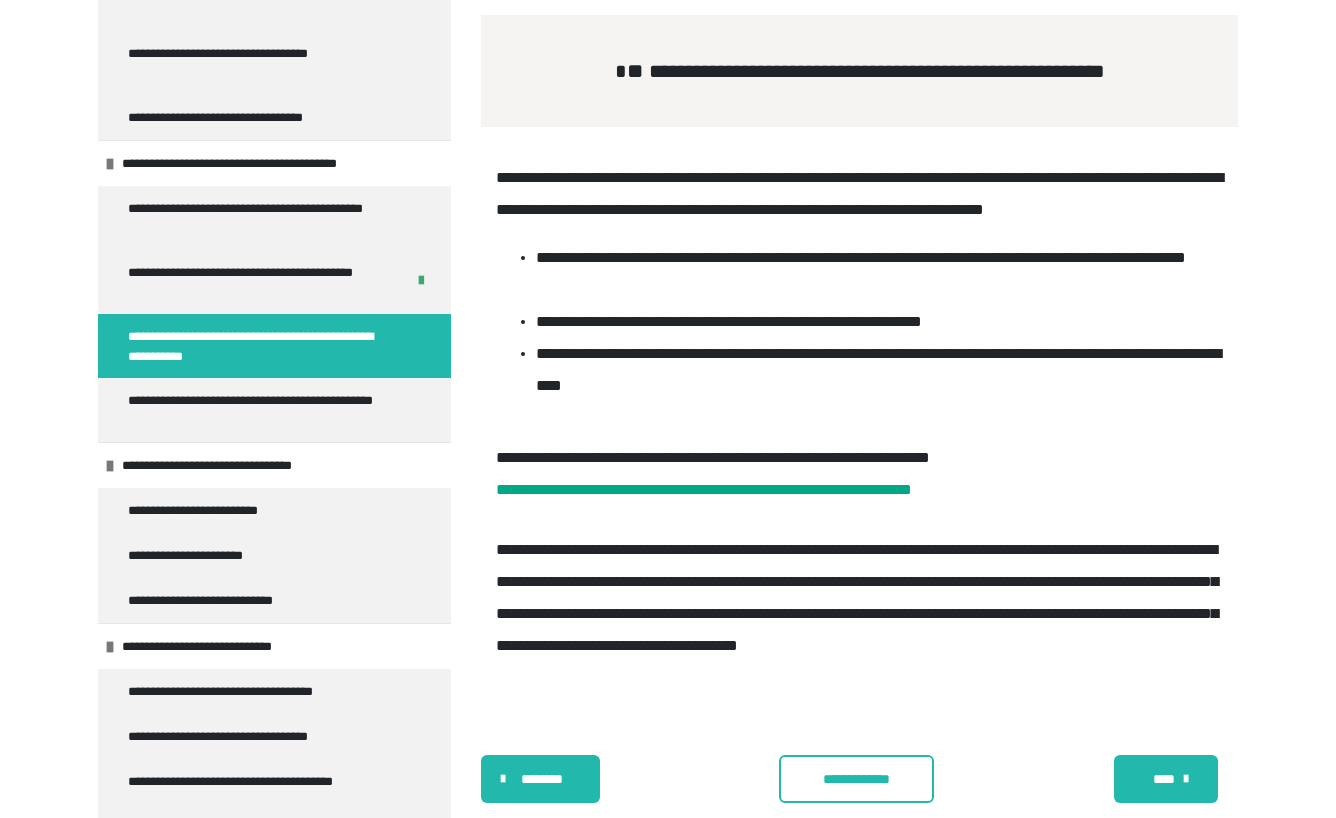 scroll, scrollTop: 372, scrollLeft: 0, axis: vertical 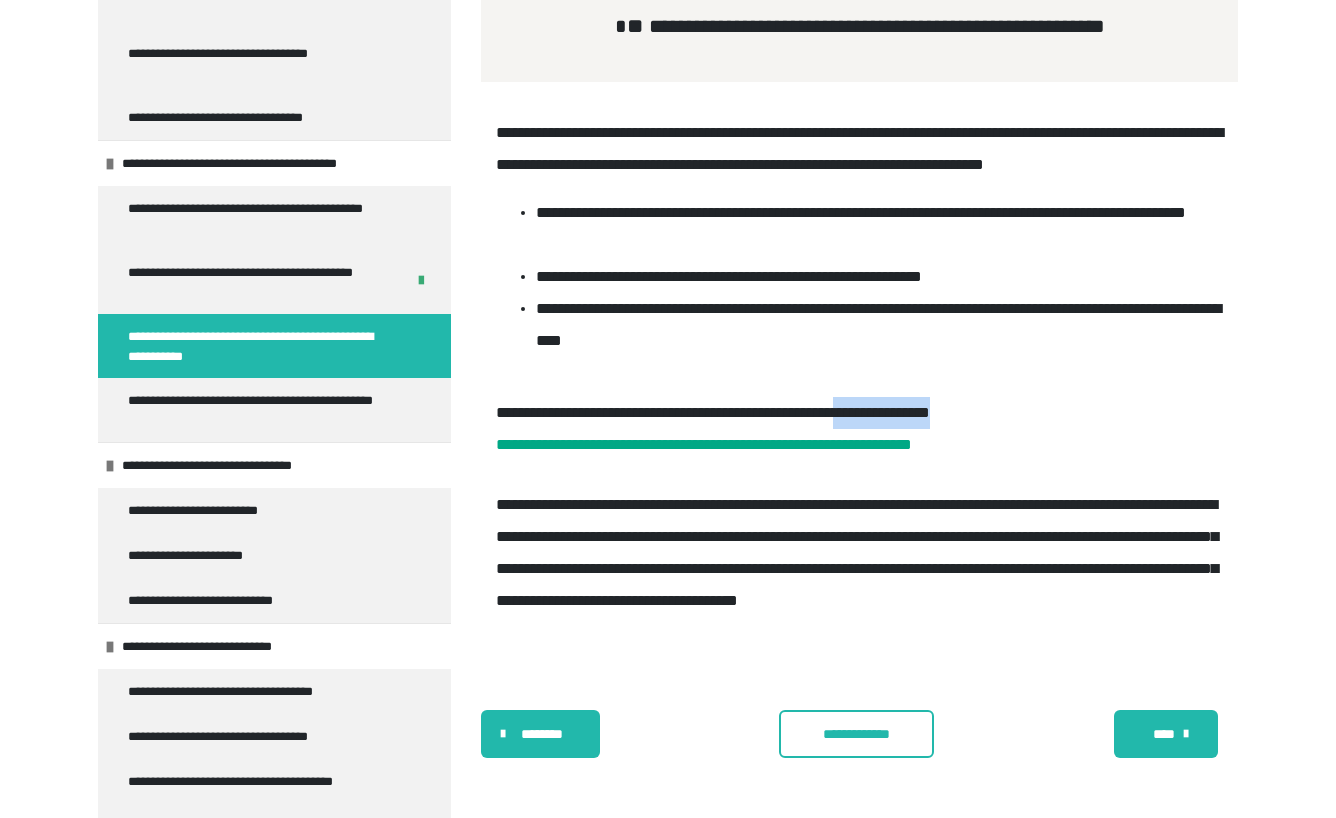 drag, startPoint x: 994, startPoint y: 414, endPoint x: 1200, endPoint y: 418, distance: 206.03883 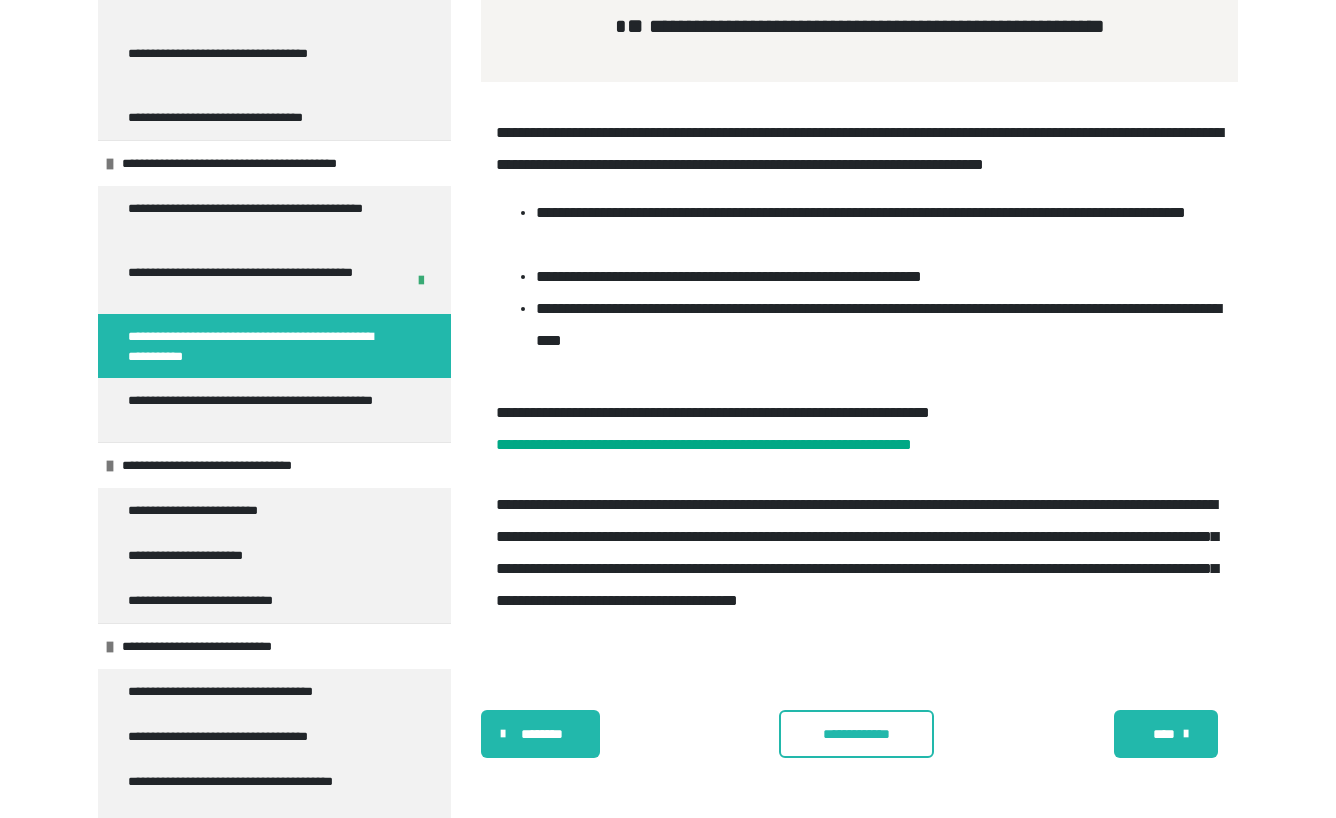 click on "**********" at bounding box center (859, 523) 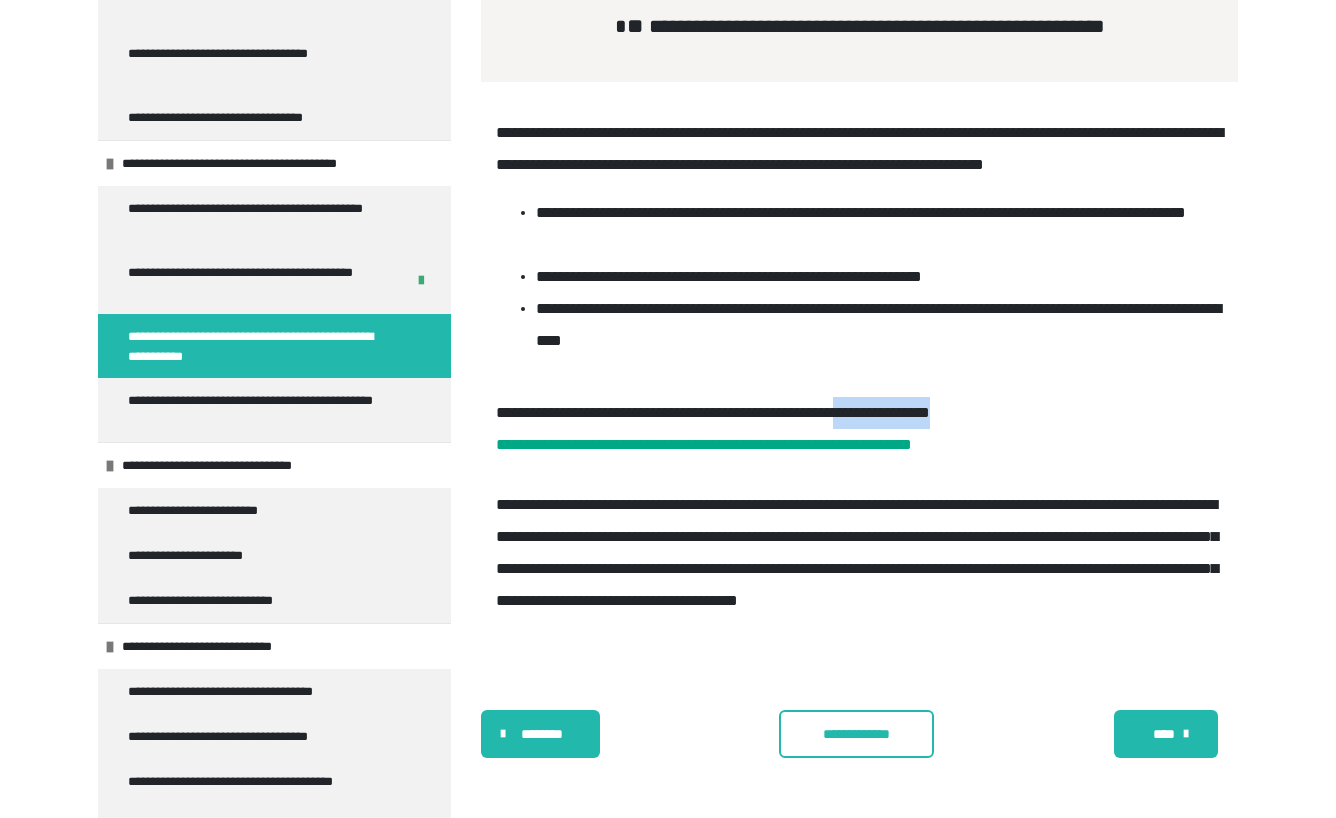 drag, startPoint x: 995, startPoint y: 420, endPoint x: 1156, endPoint y: 416, distance: 161.04968 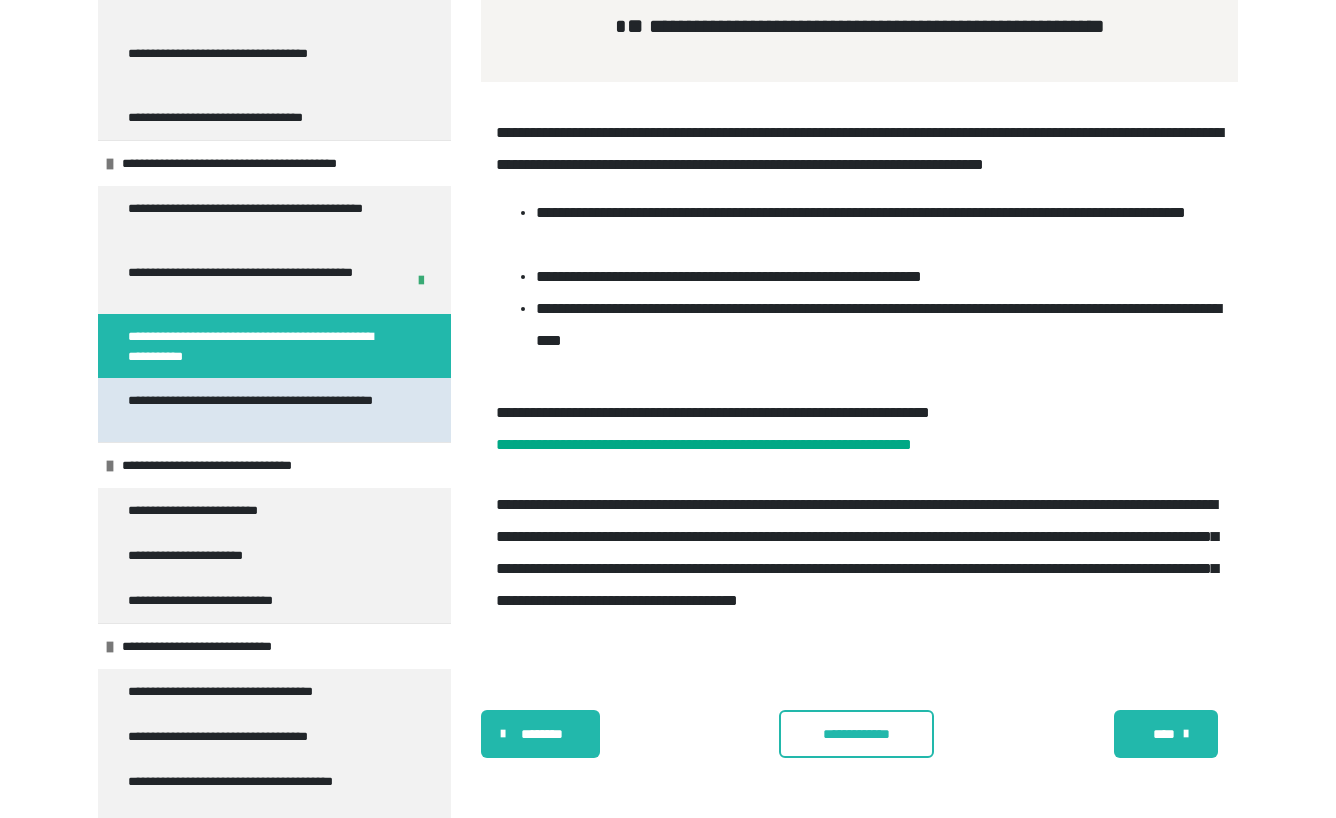 click on "**********" at bounding box center [259, 410] 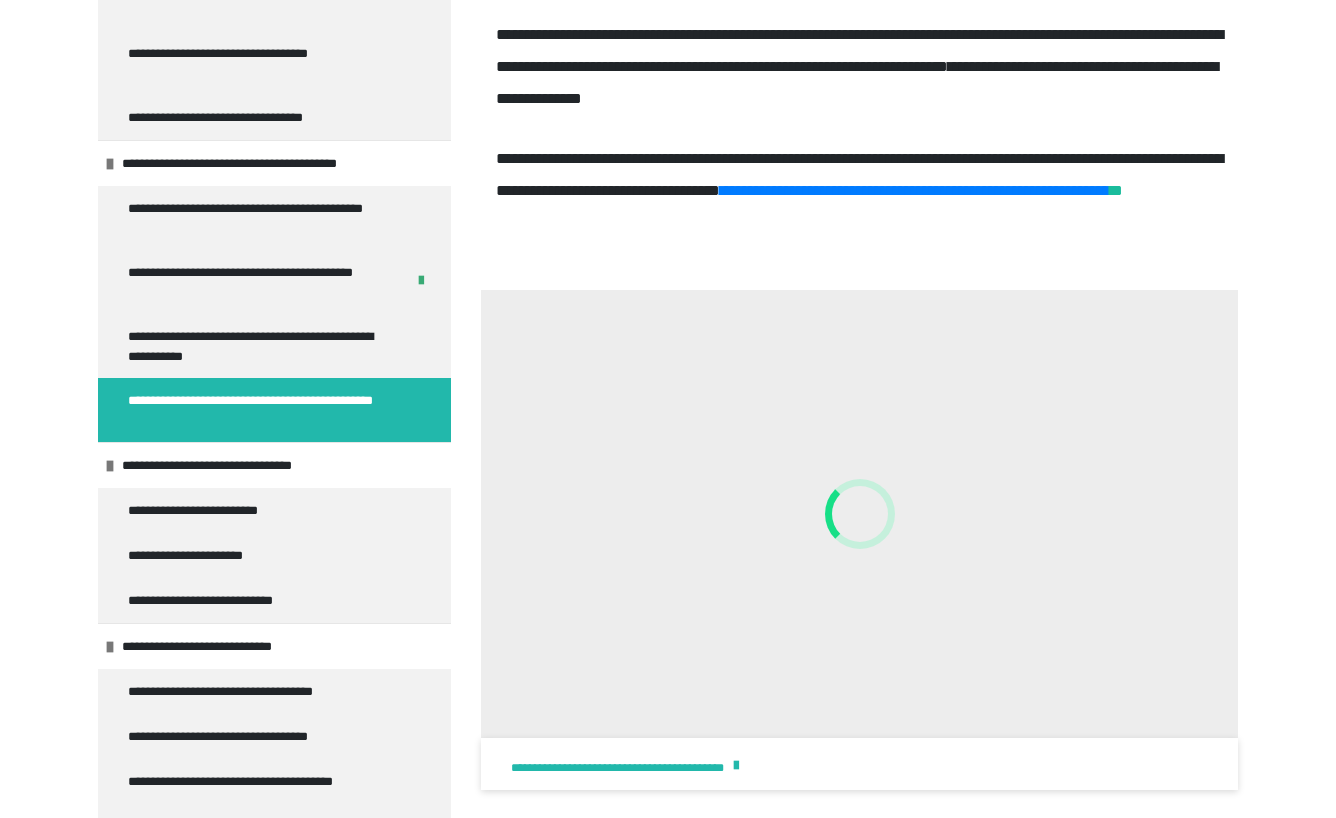 scroll, scrollTop: 546, scrollLeft: 0, axis: vertical 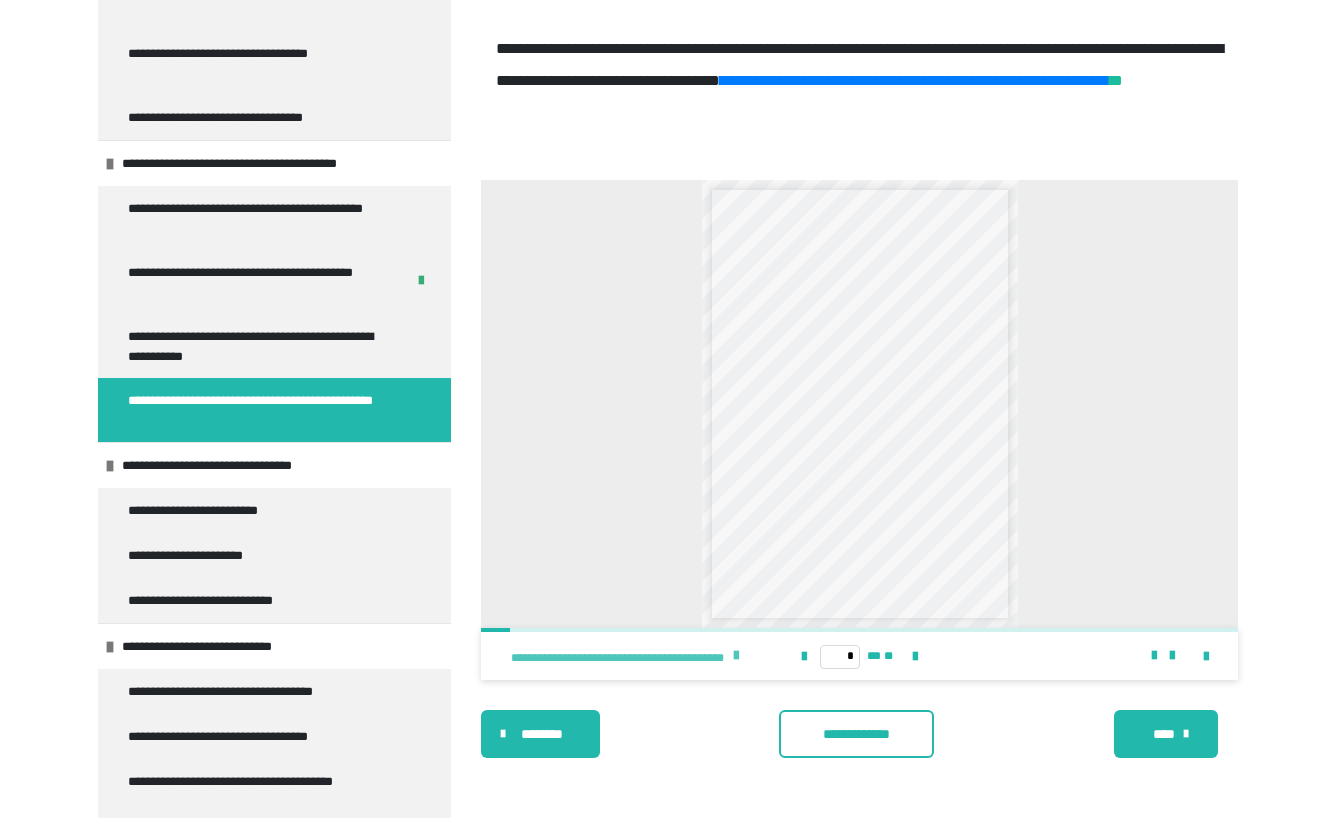 click at bounding box center [736, 656] 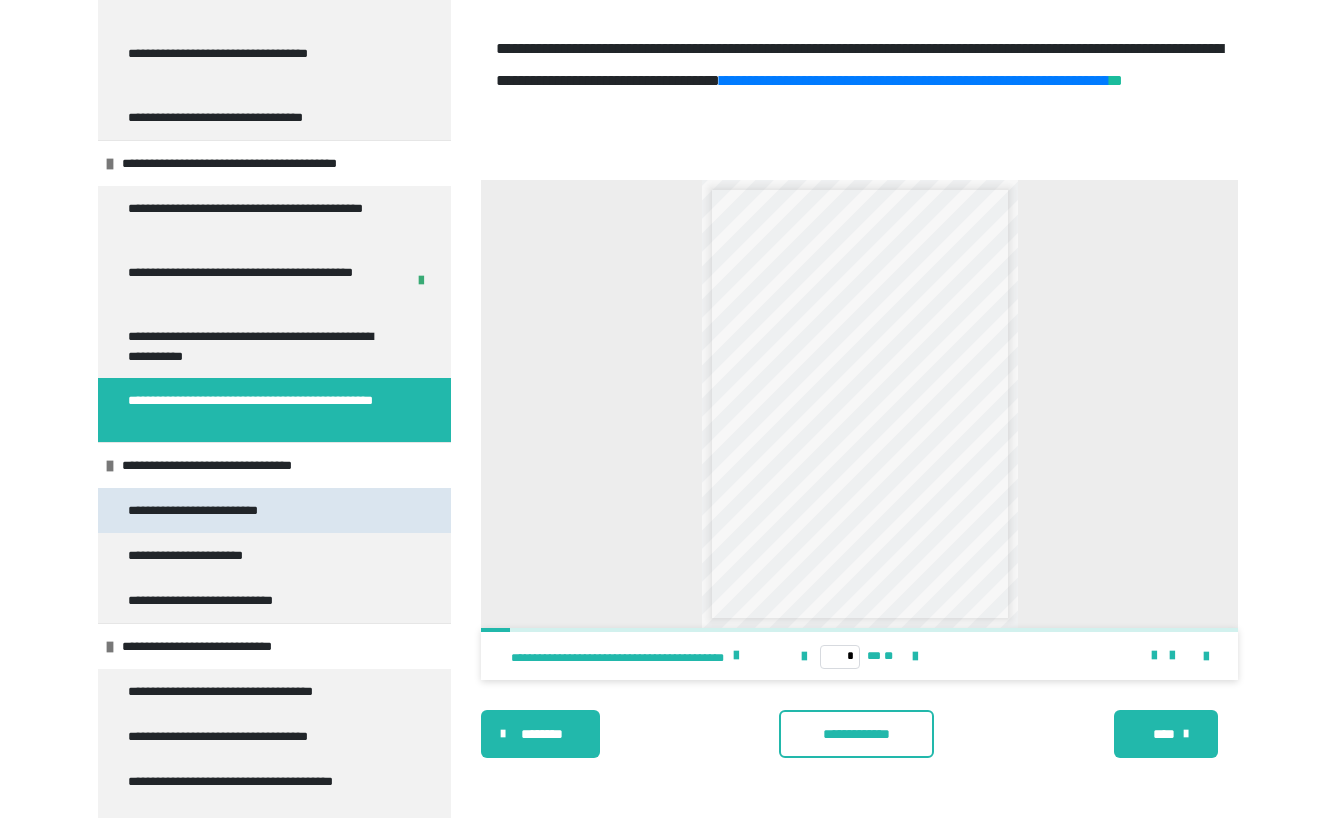click on "**********" at bounding box center [218, 510] 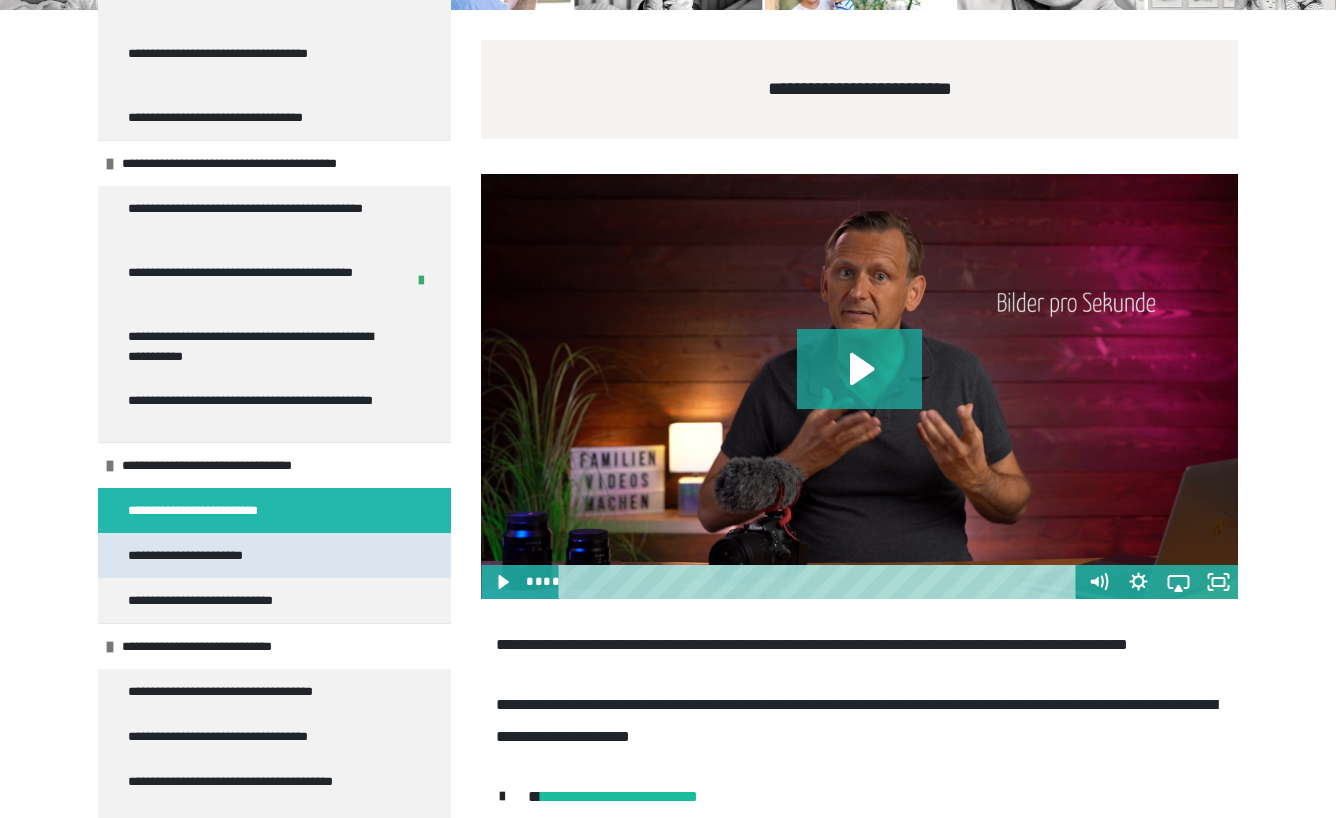 click on "**********" at bounding box center [205, 555] 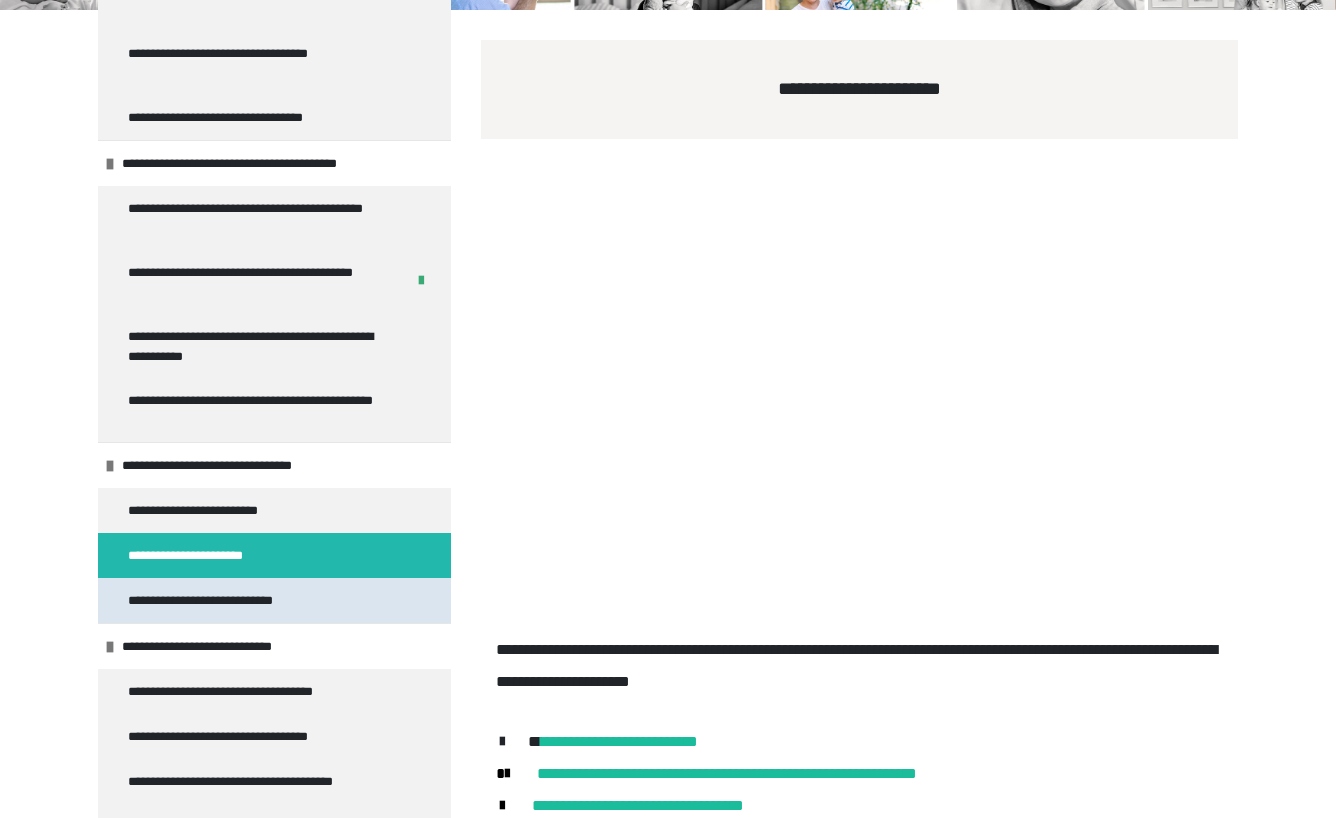 click on "**********" at bounding box center (223, 600) 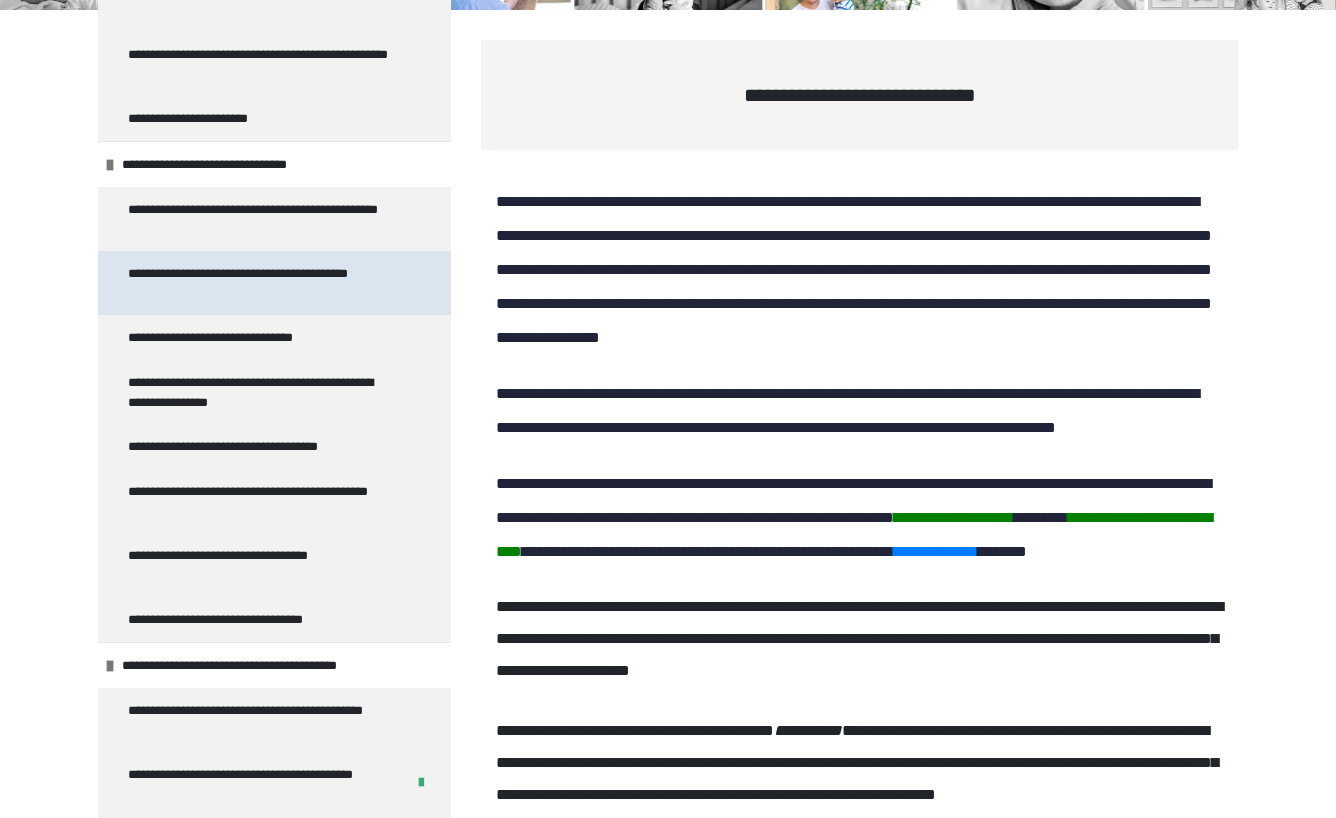 scroll, scrollTop: 2938, scrollLeft: 0, axis: vertical 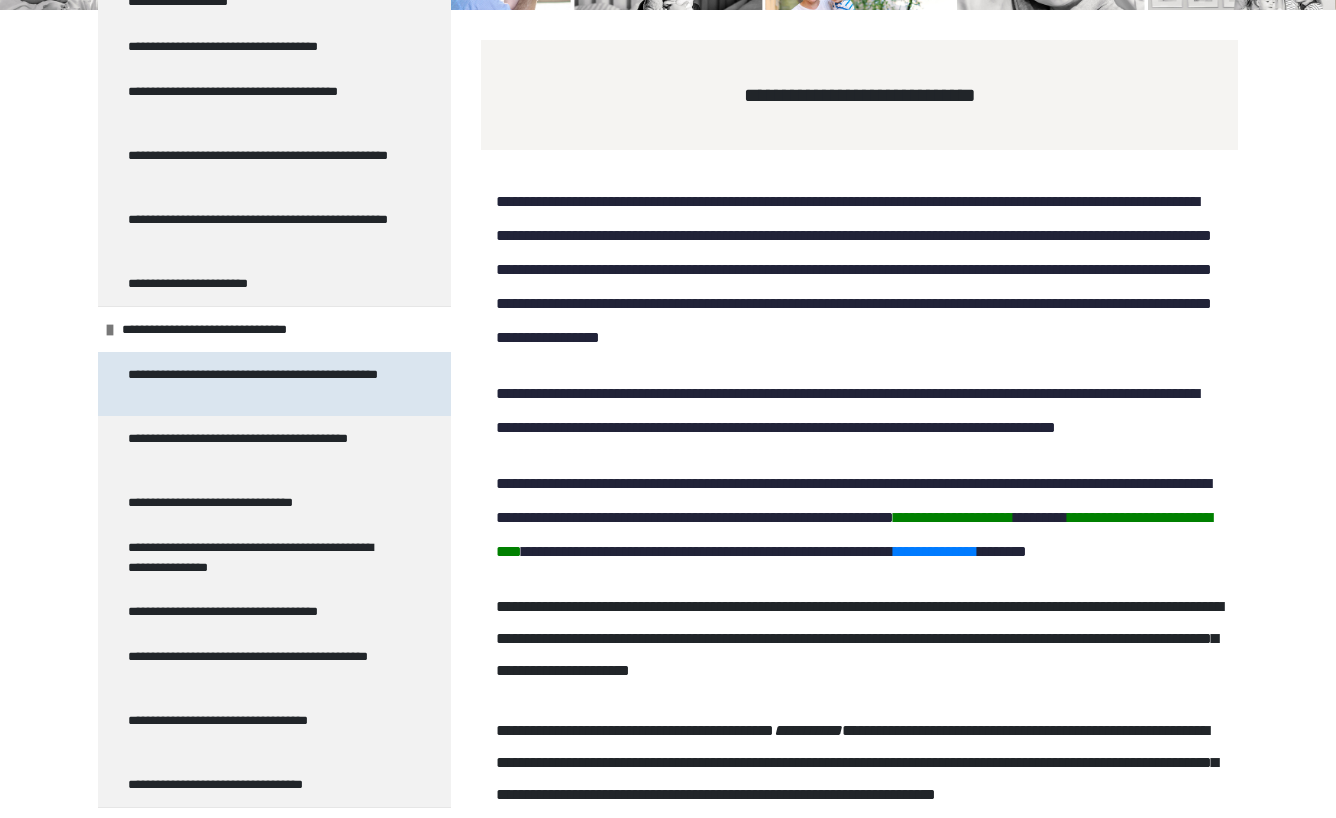 click on "**********" at bounding box center (259, 384) 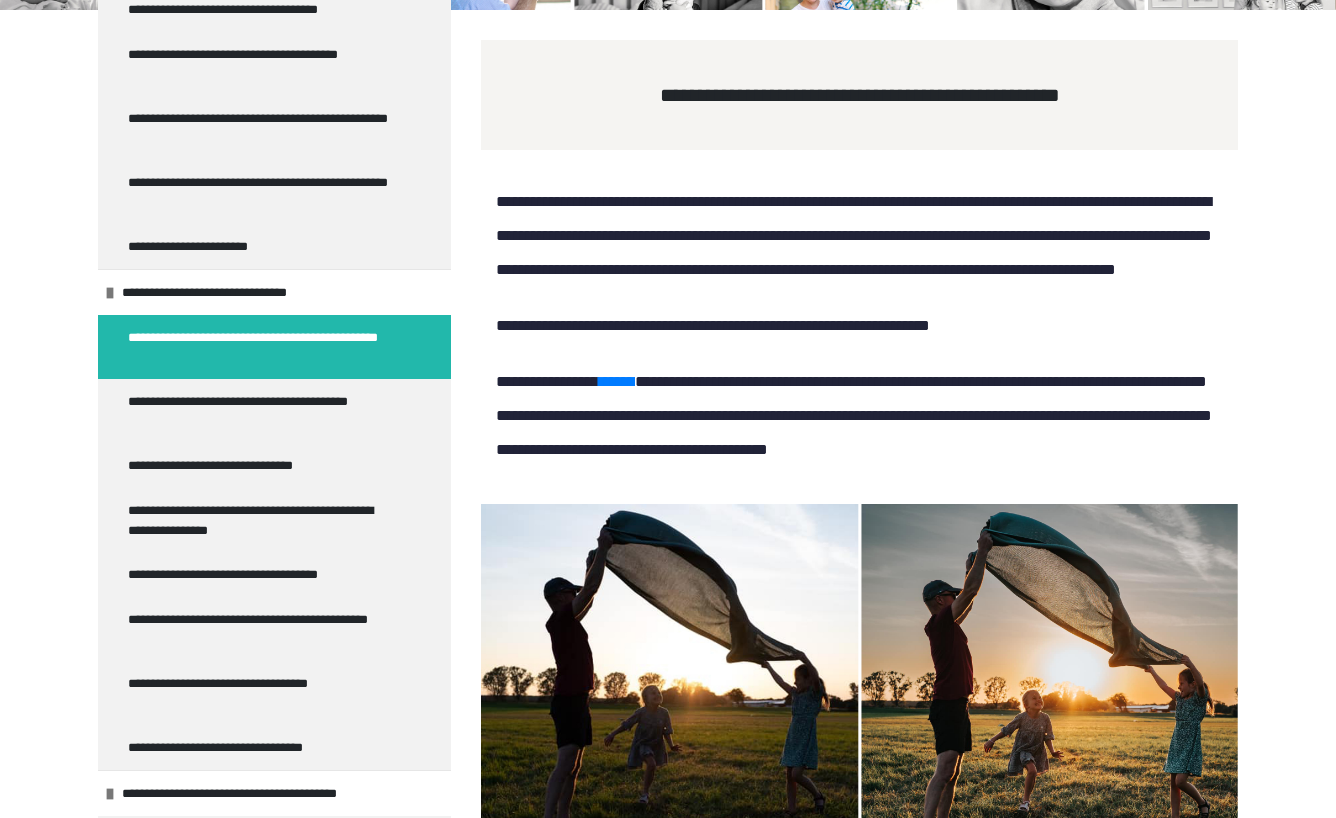 scroll, scrollTop: 2978, scrollLeft: 0, axis: vertical 